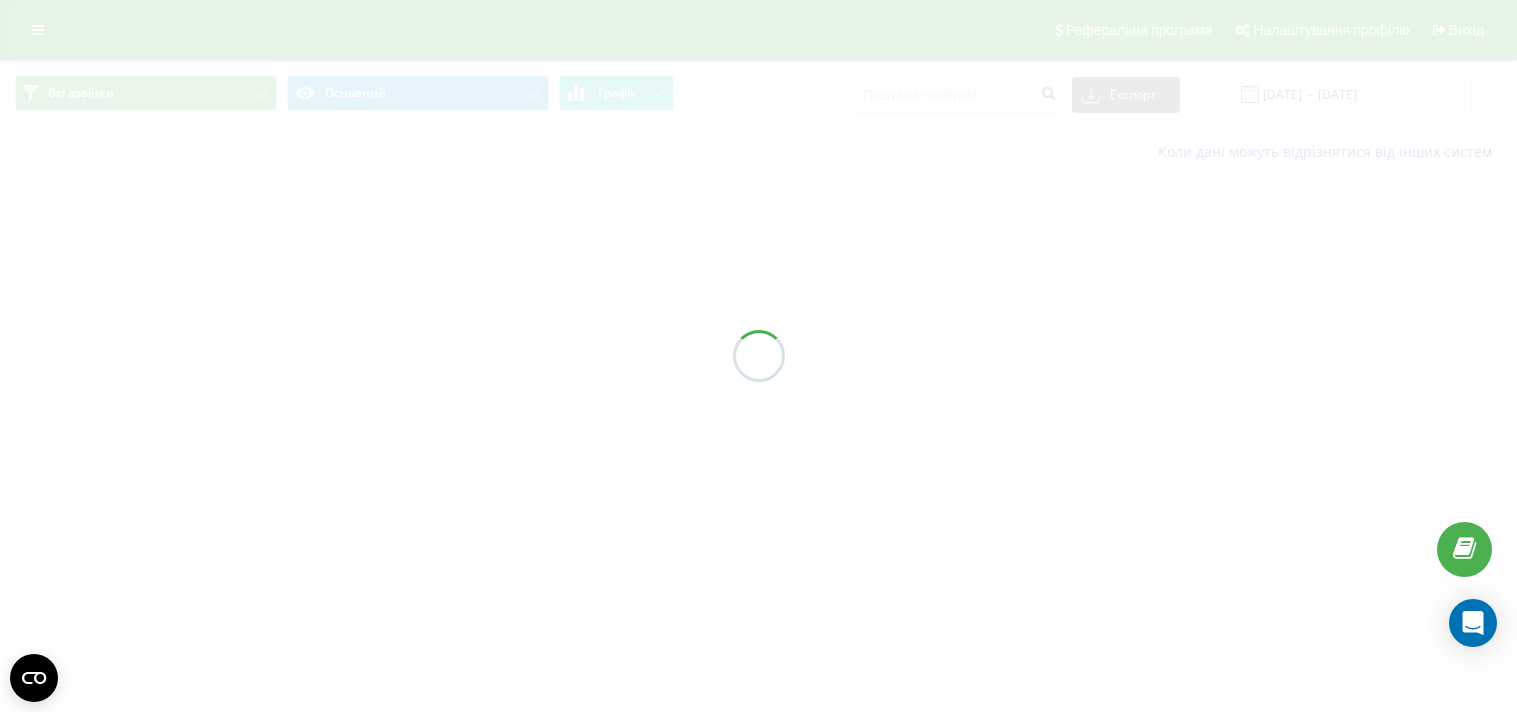 scroll, scrollTop: 0, scrollLeft: 0, axis: both 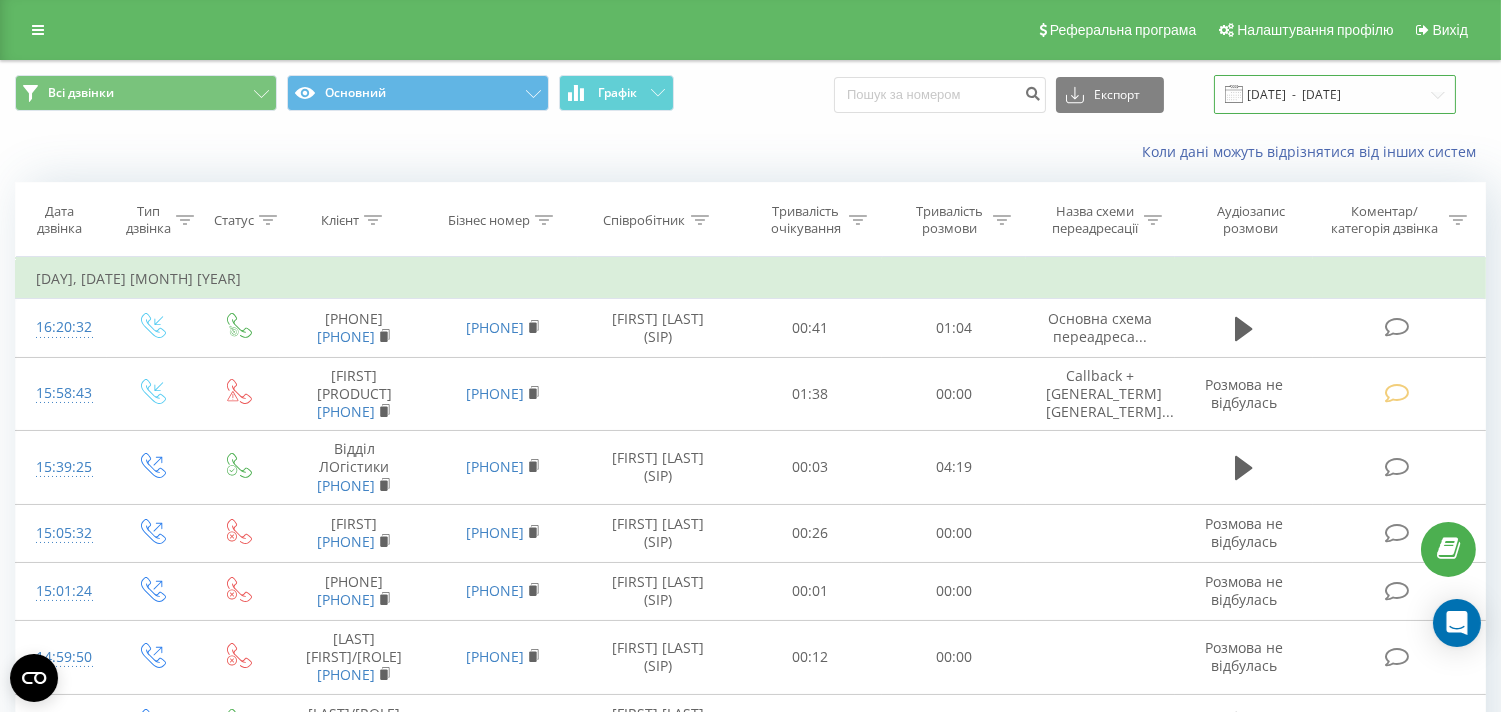 click on "[DATE]  -  [DATE]" at bounding box center [1335, 94] 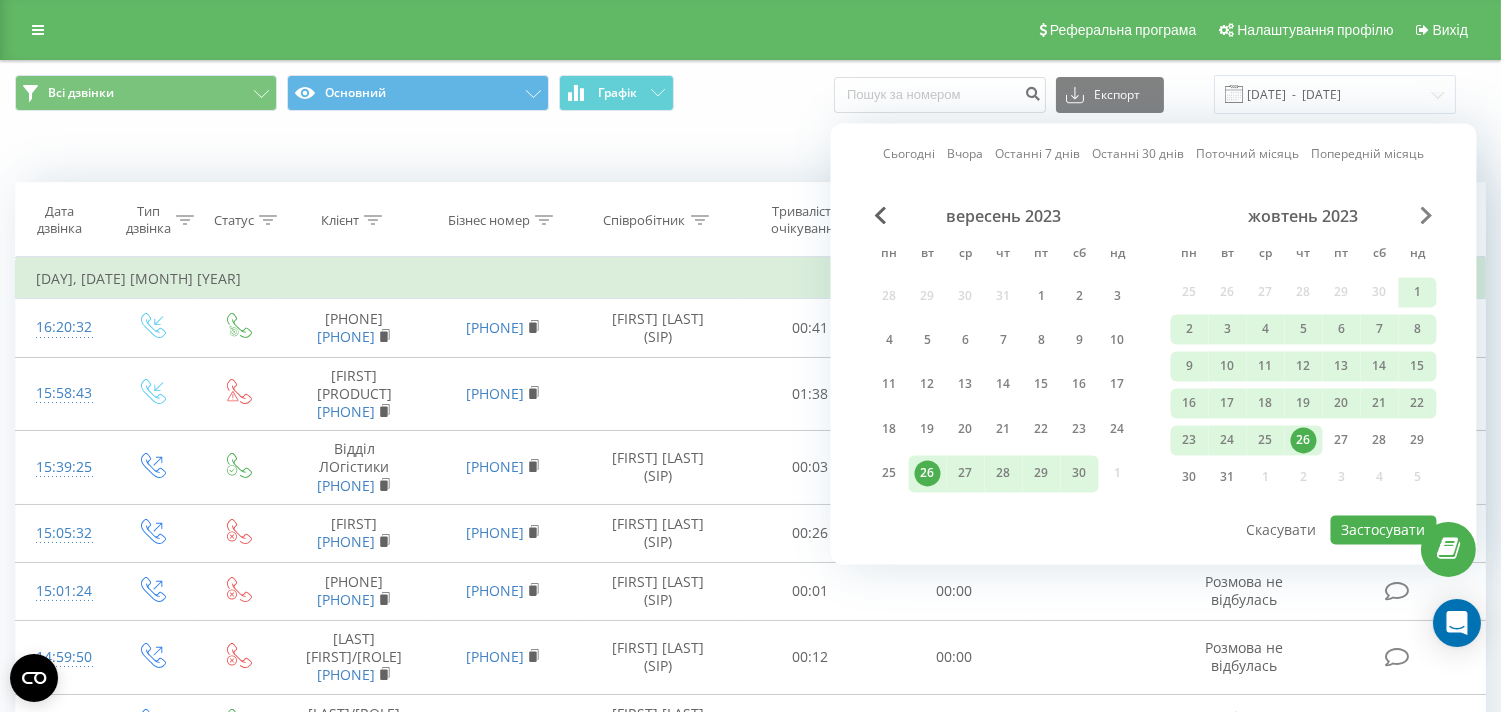 click at bounding box center [1427, 215] 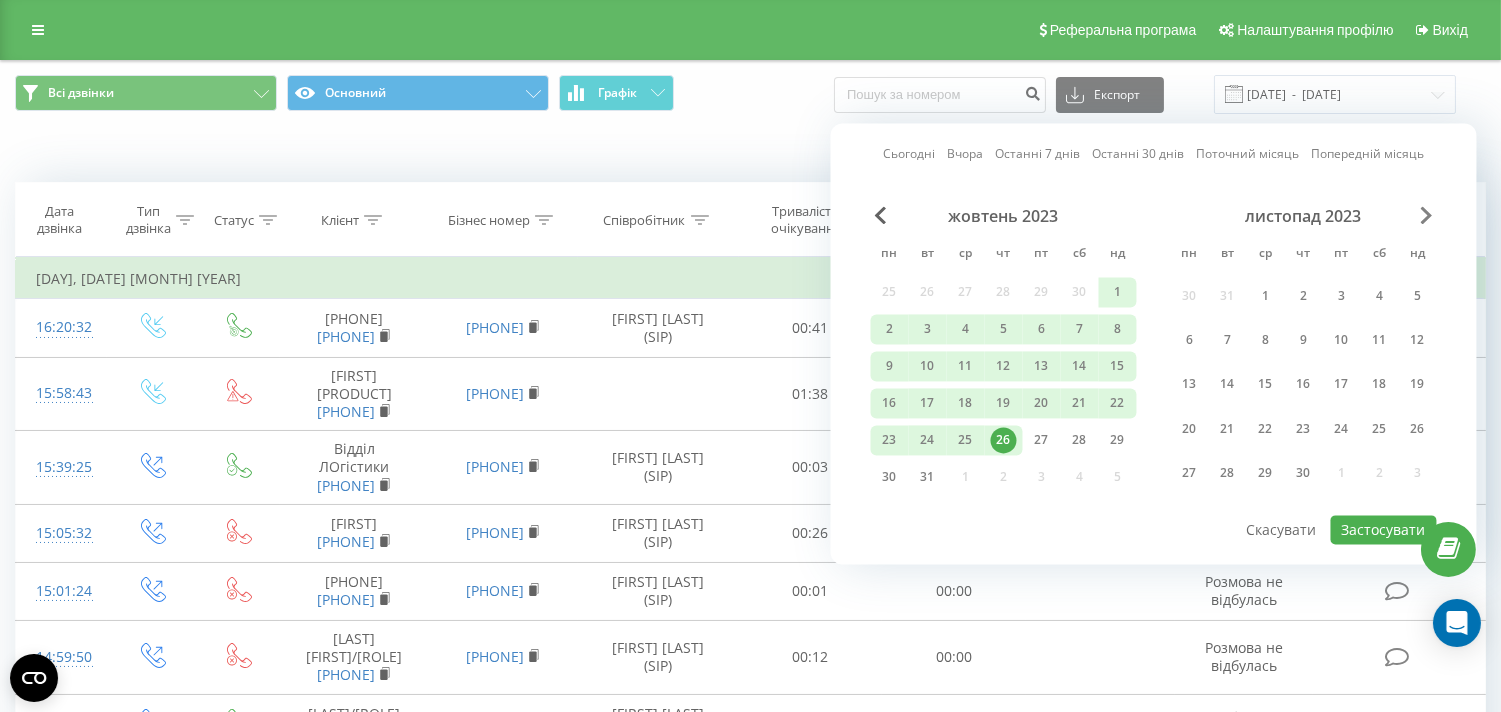 click at bounding box center [1427, 215] 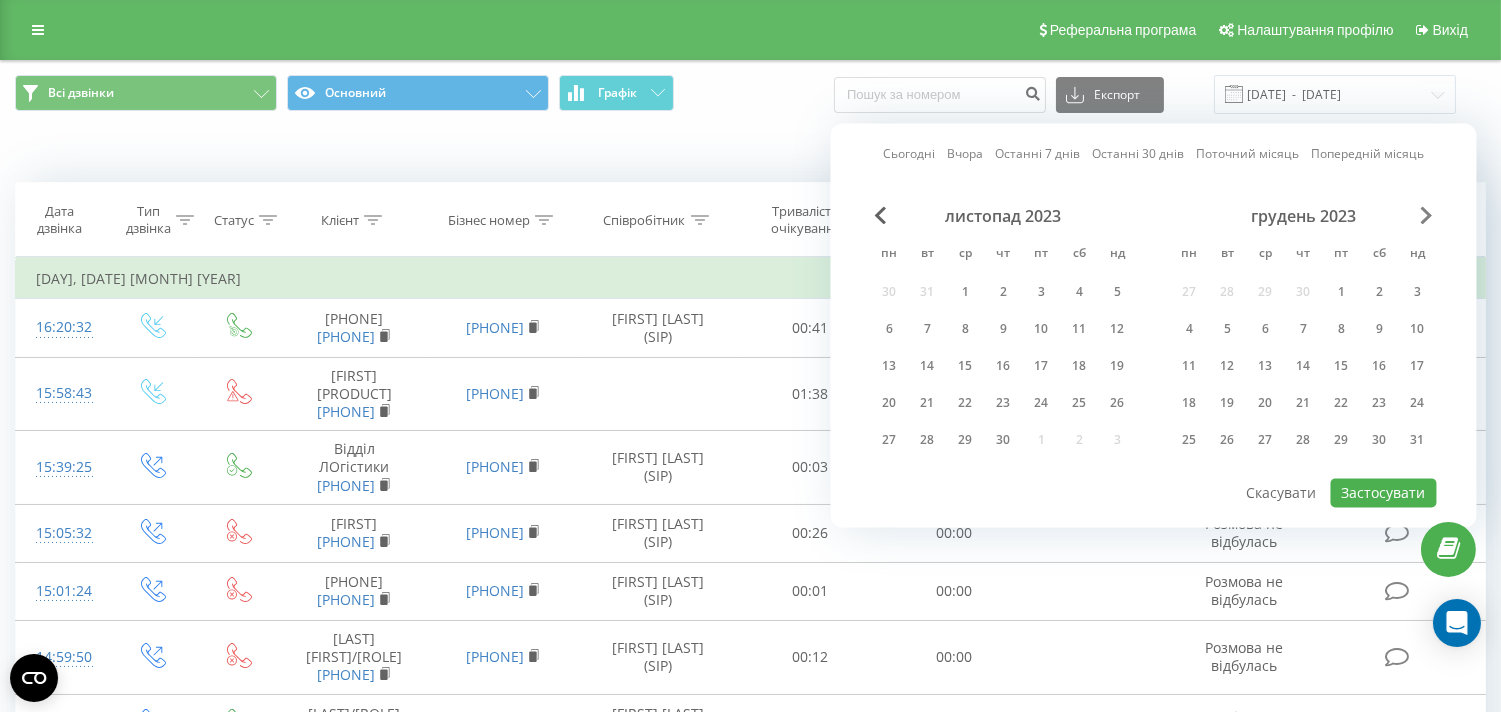 click at bounding box center [1427, 215] 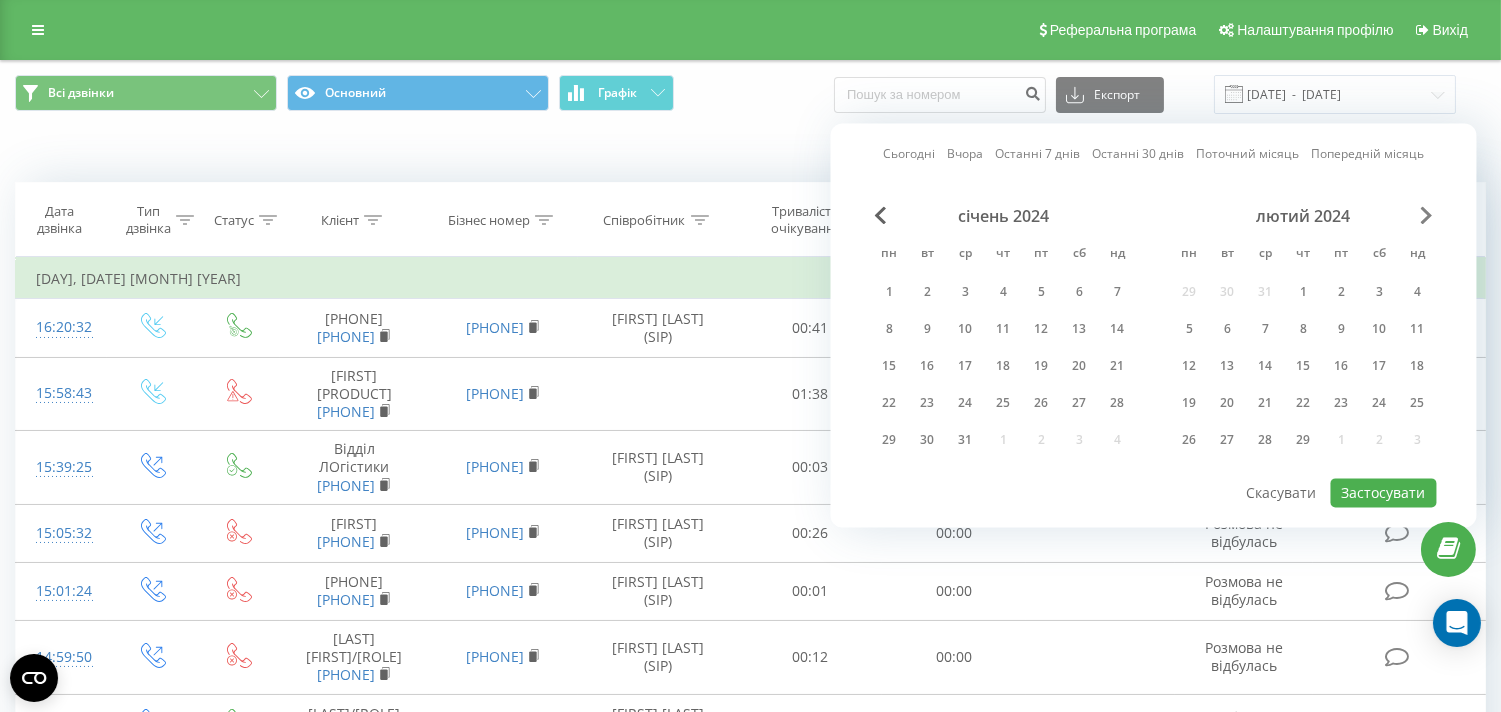 click at bounding box center [1427, 215] 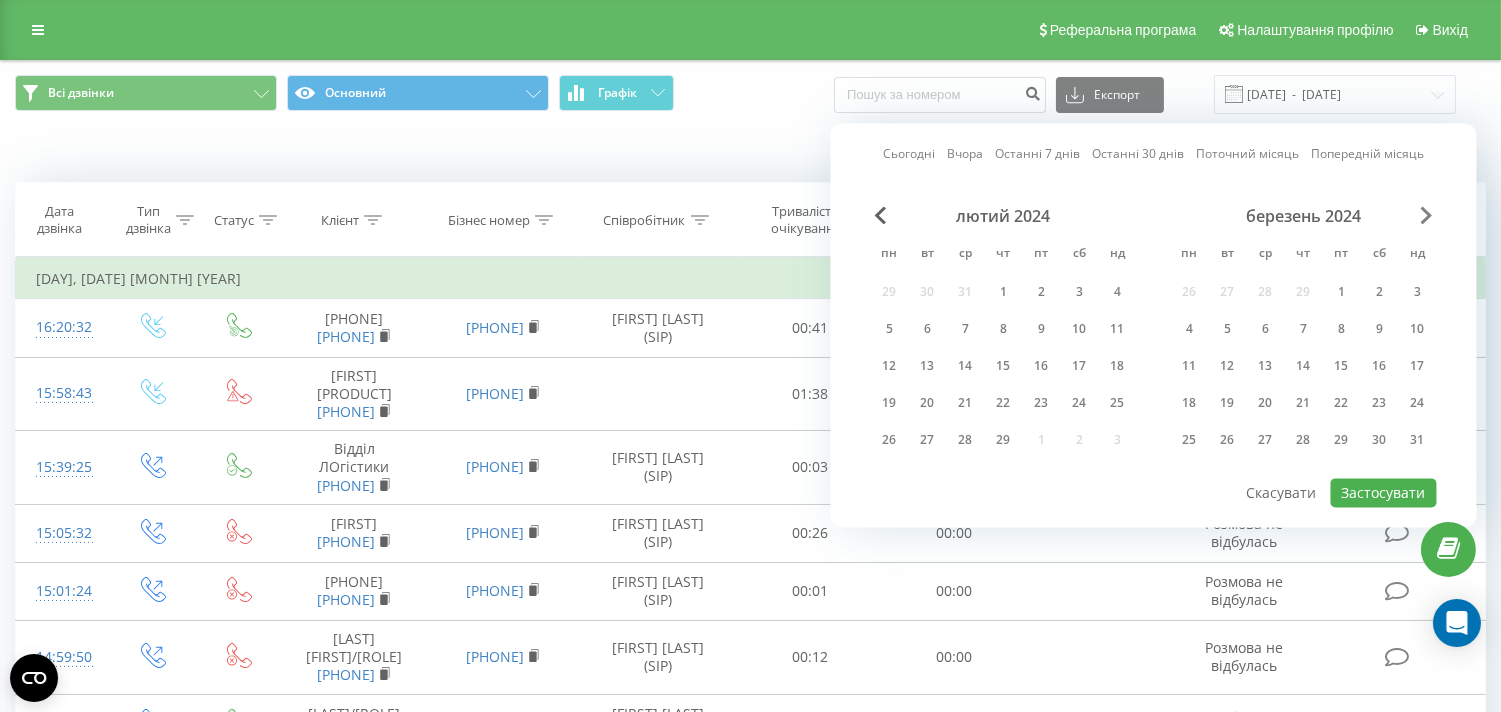click at bounding box center [1427, 215] 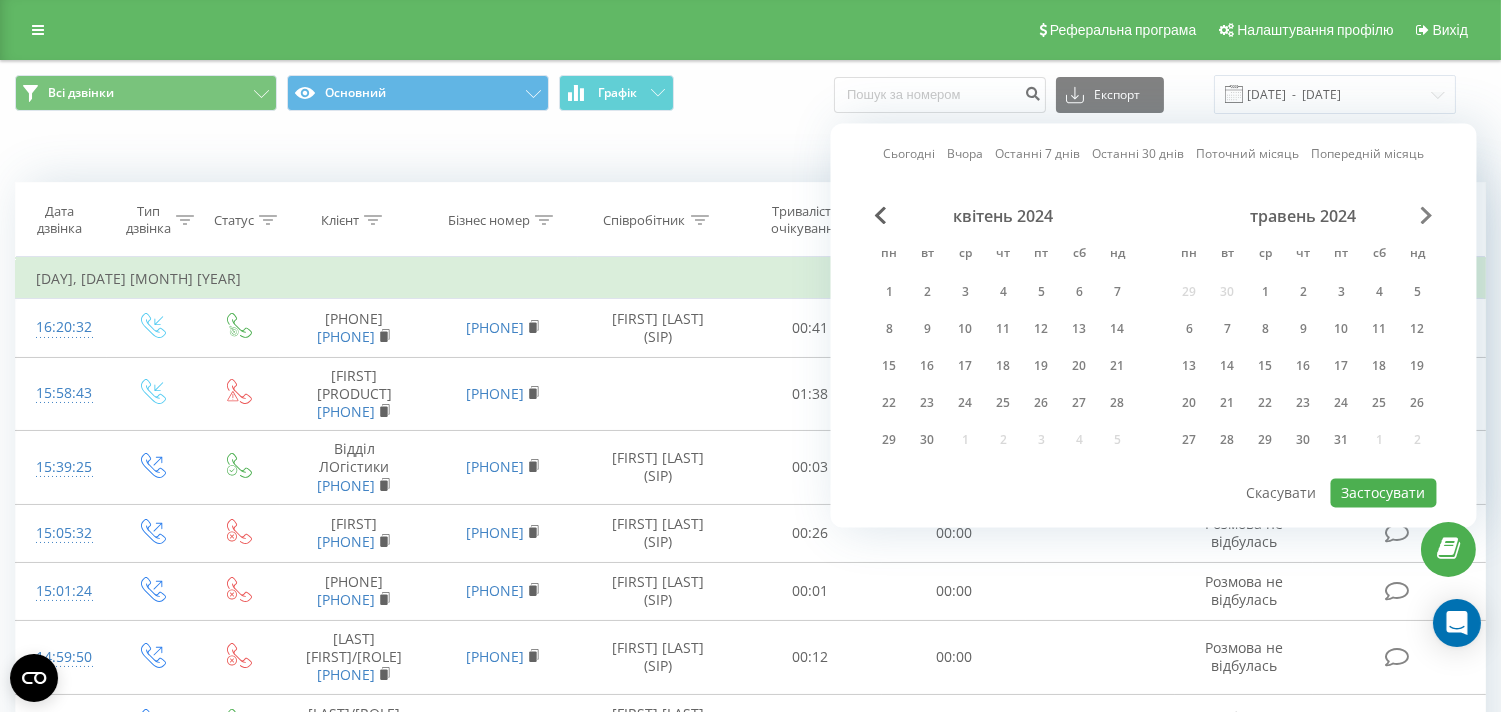 click at bounding box center [1427, 215] 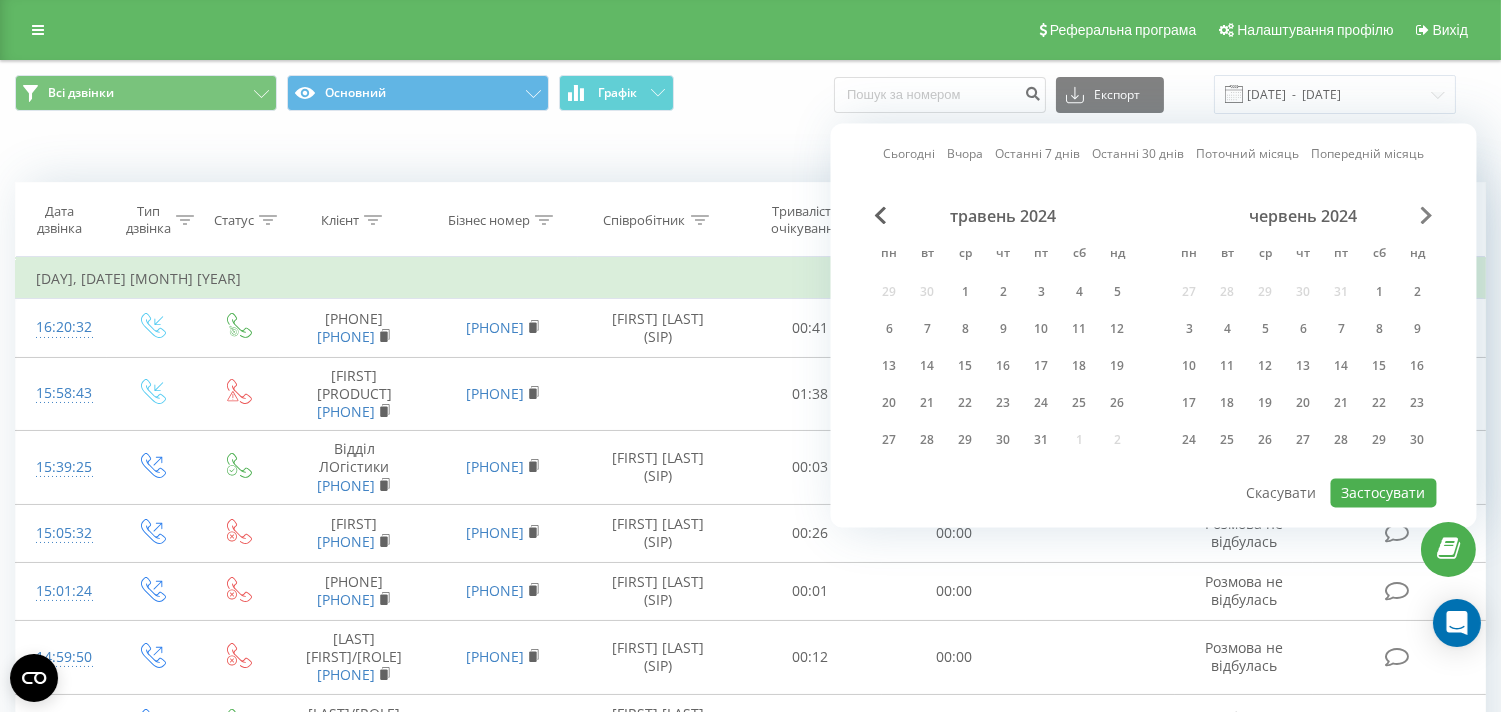 click at bounding box center (1427, 215) 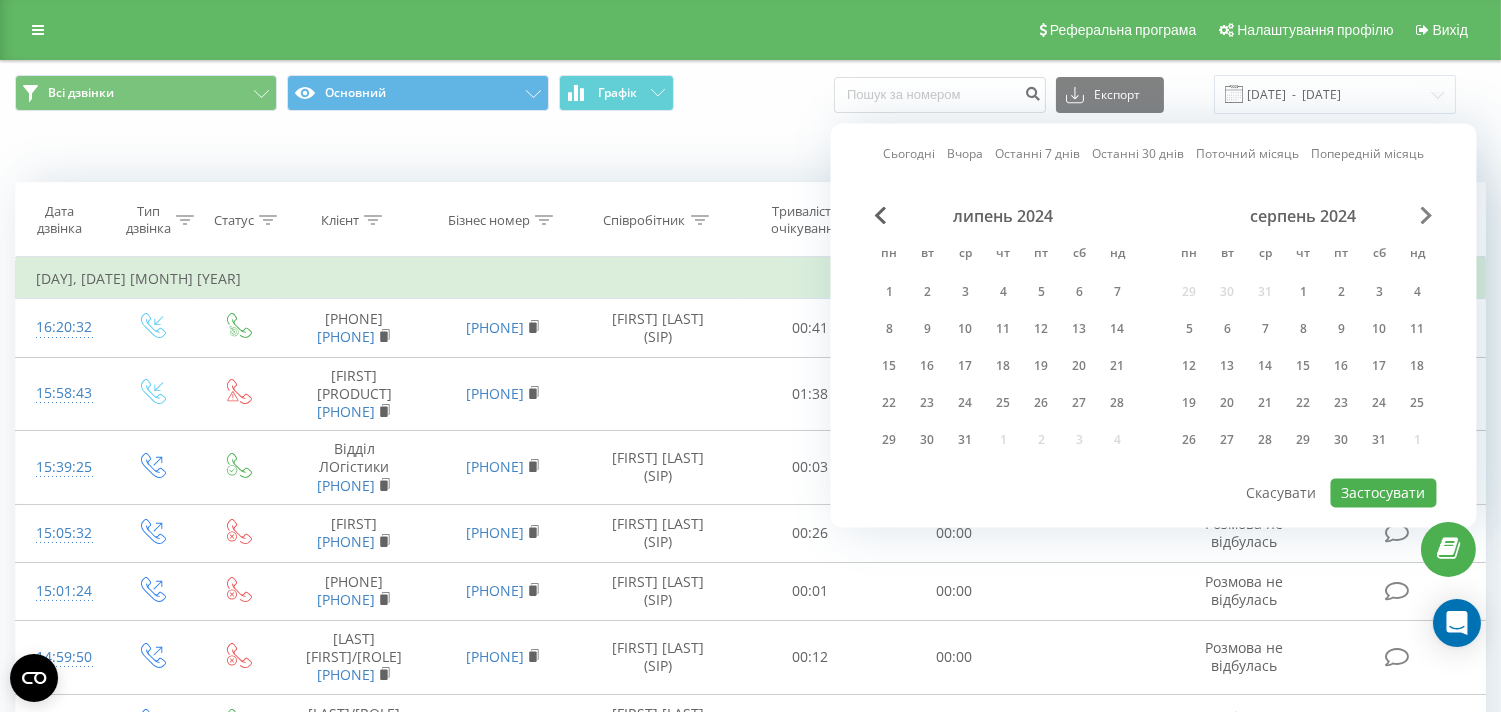 click at bounding box center [1427, 215] 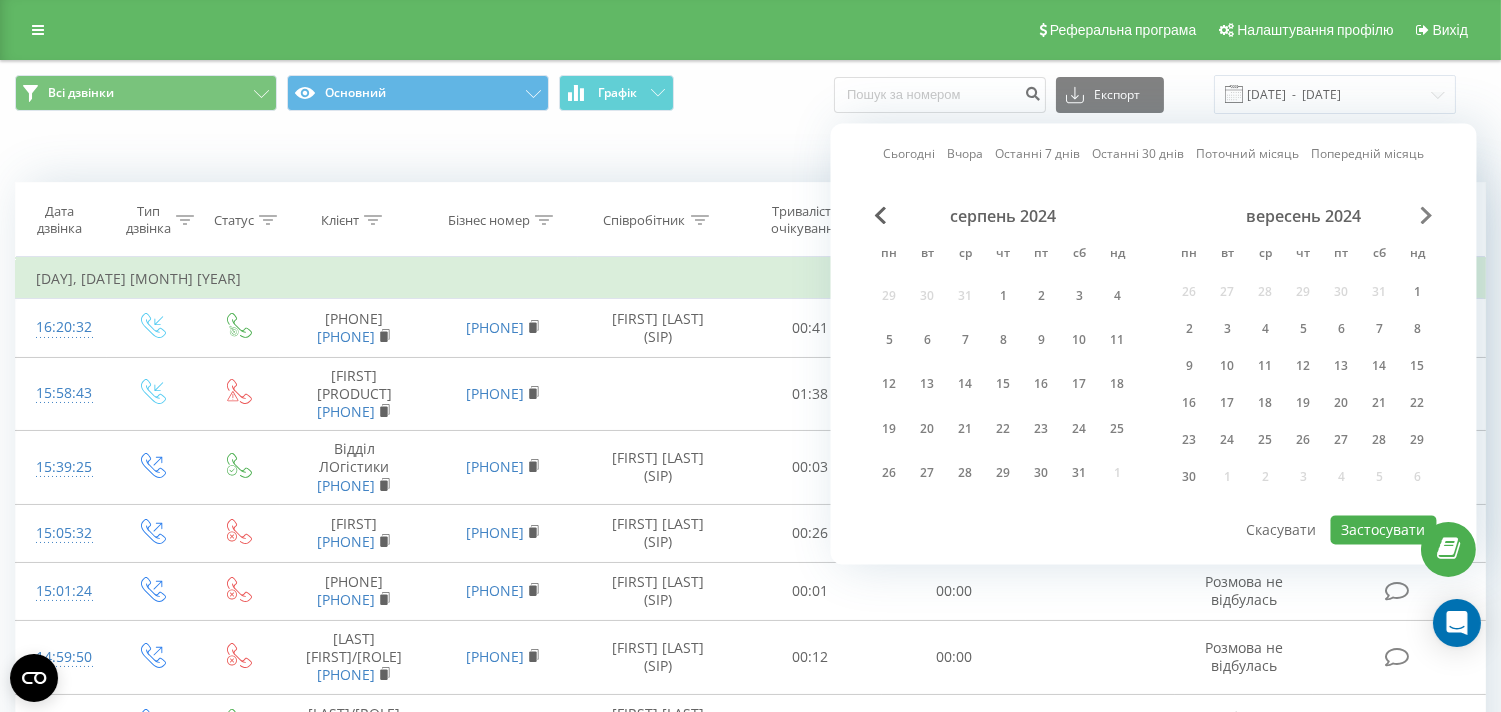 click at bounding box center [1427, 215] 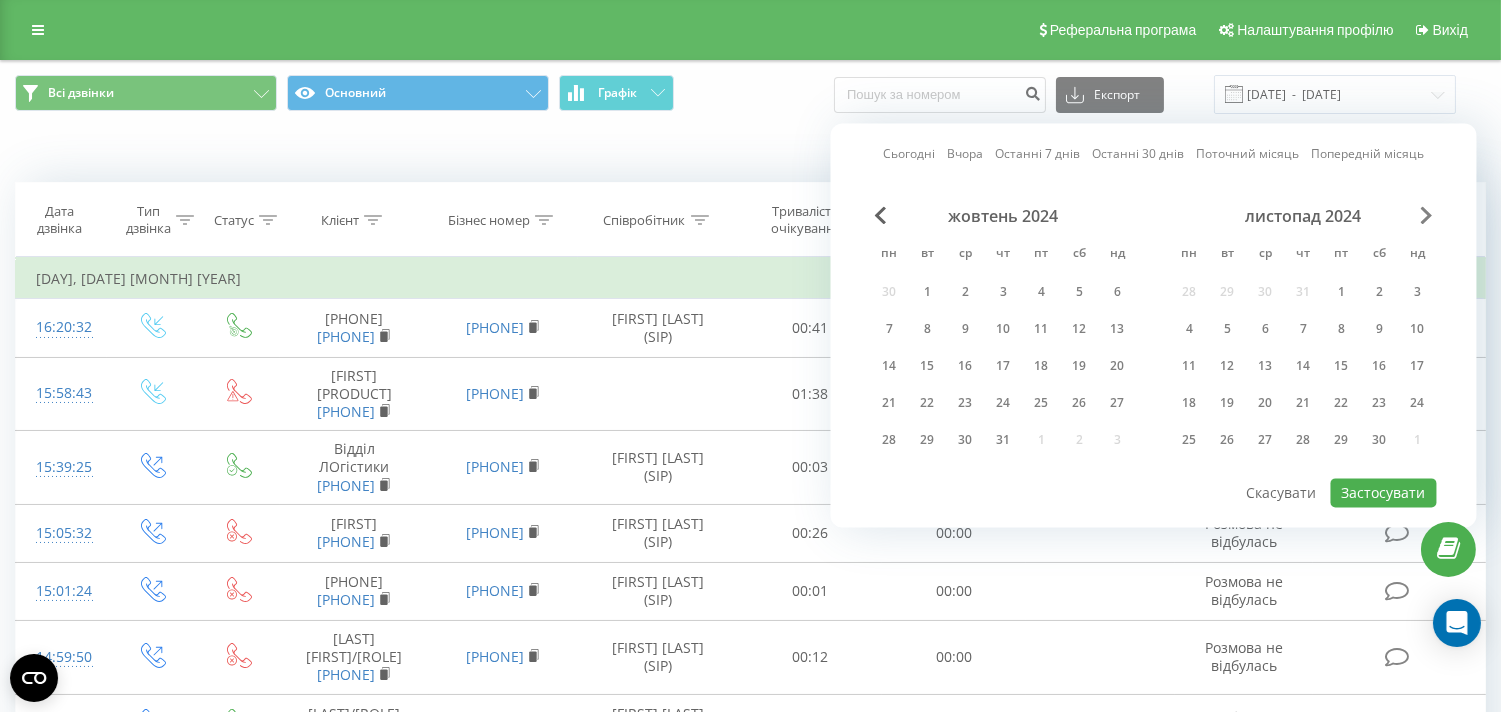 click at bounding box center (1427, 215) 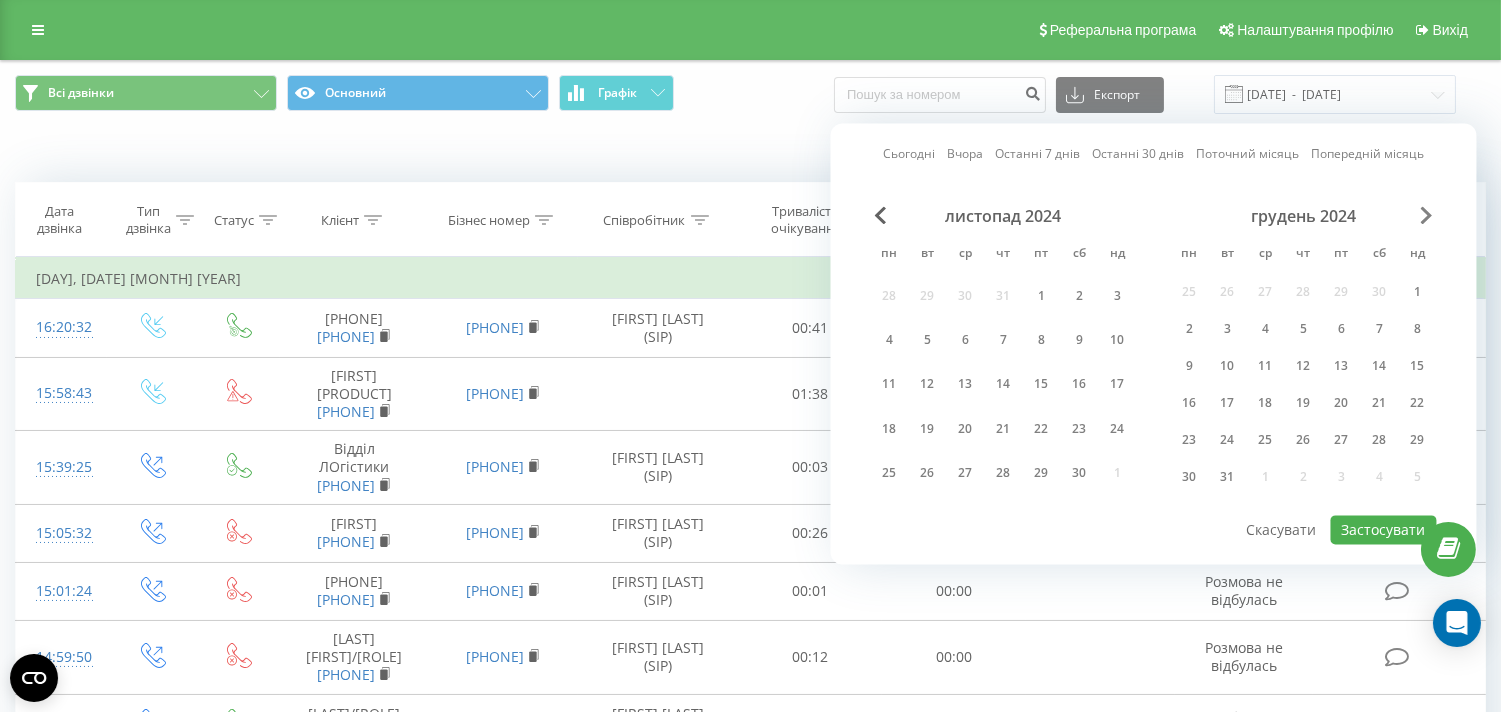 click at bounding box center [1427, 215] 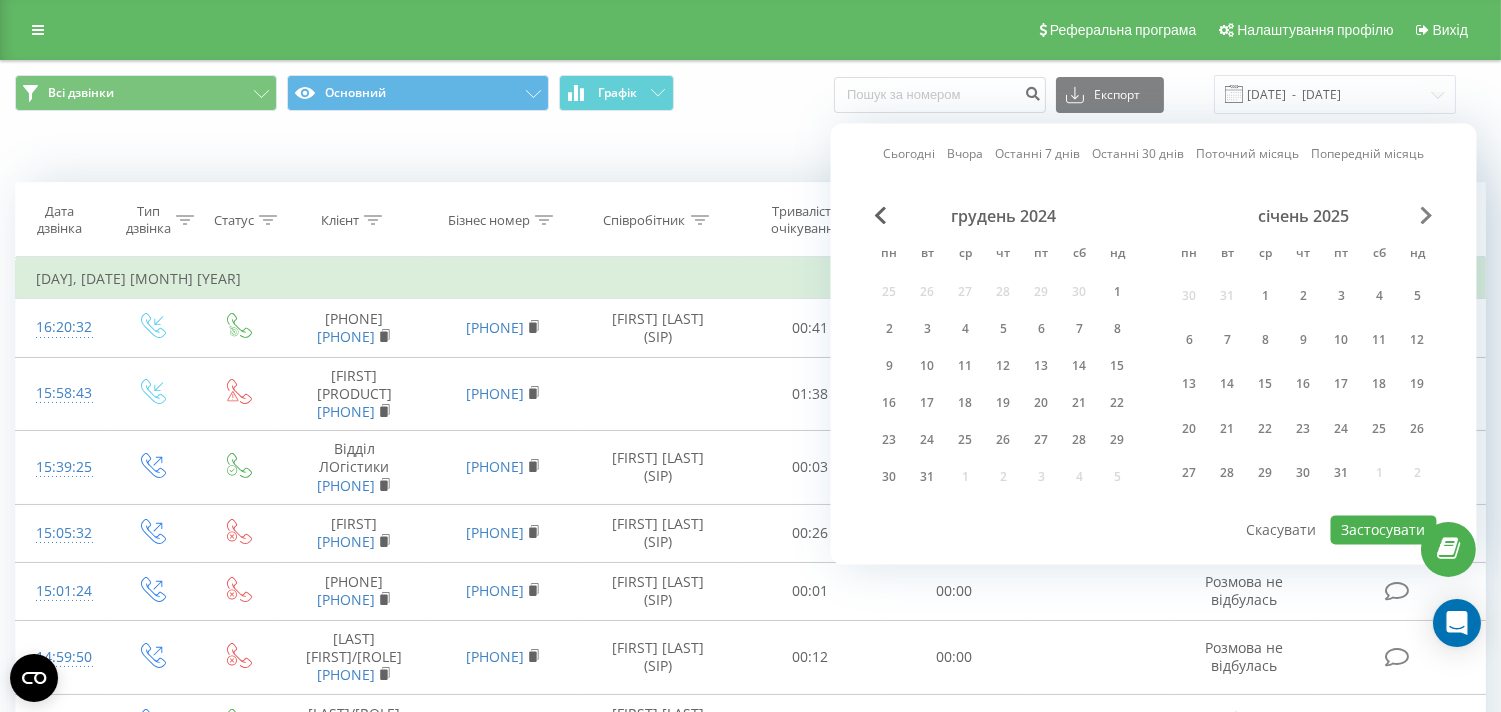 click at bounding box center (1427, 215) 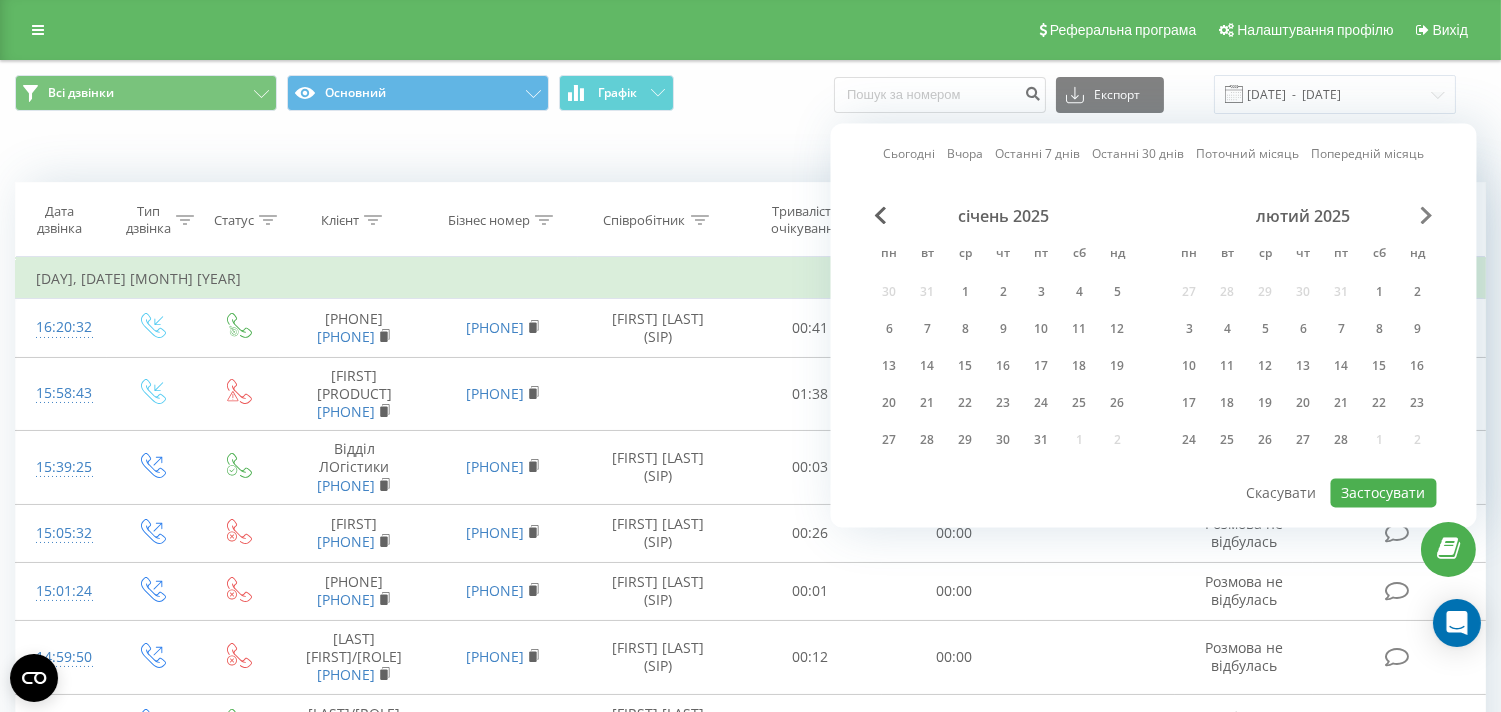 click at bounding box center (1427, 215) 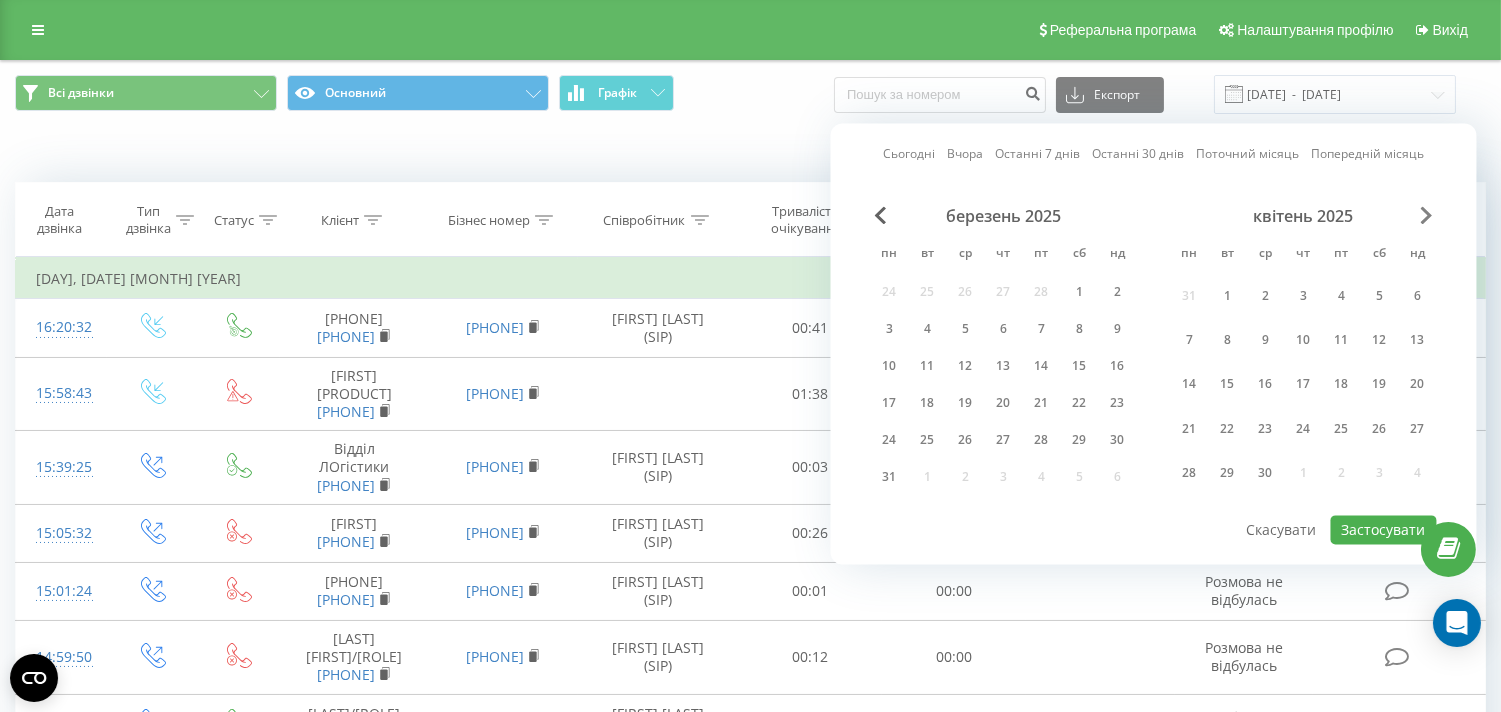 click at bounding box center [1427, 215] 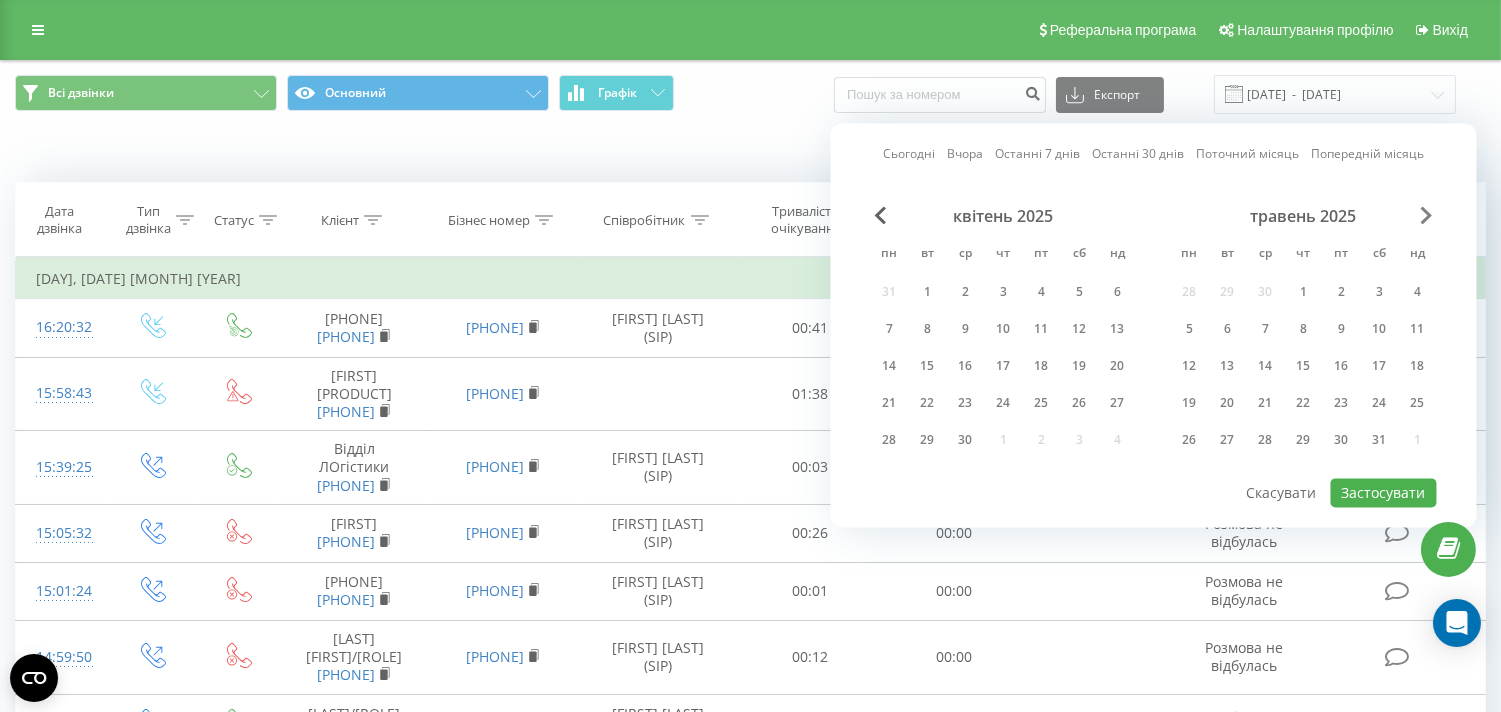 click at bounding box center (1427, 215) 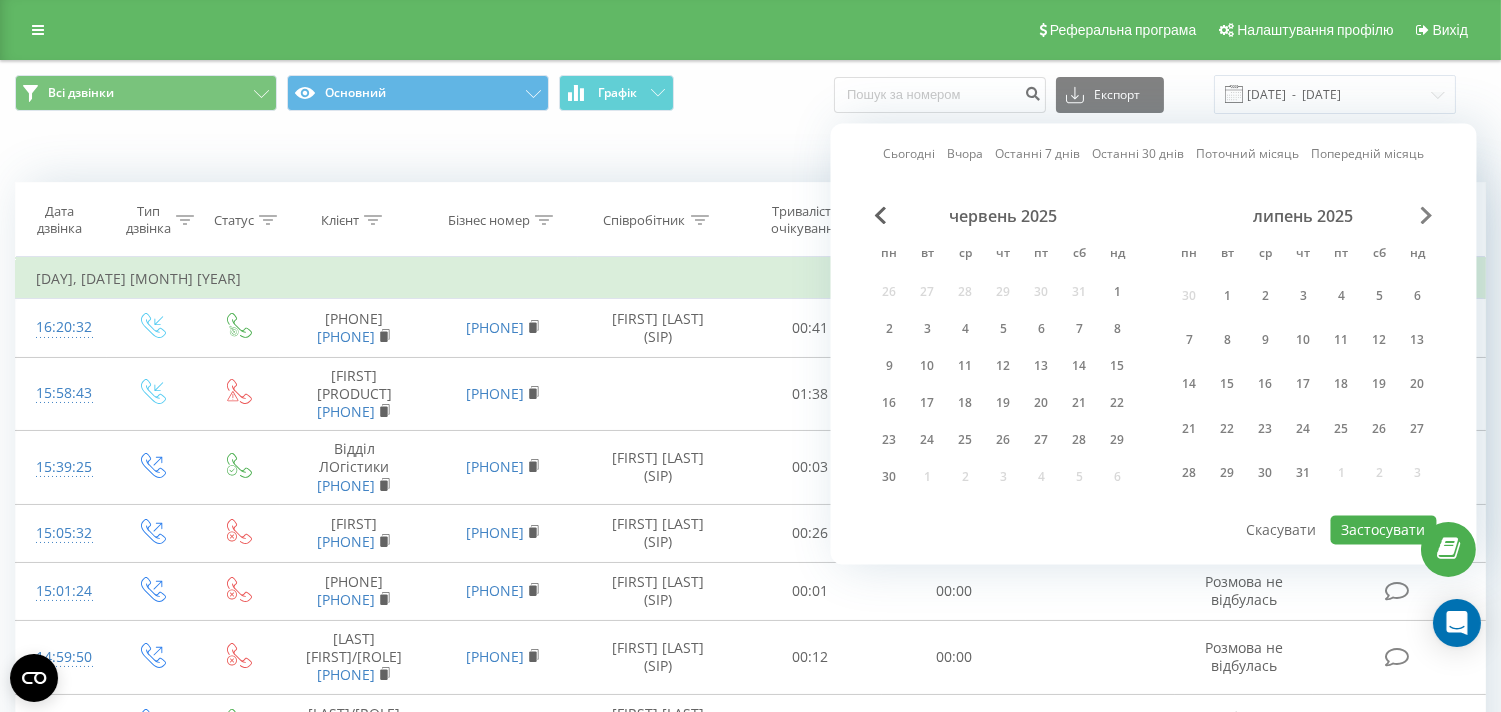 click at bounding box center (1427, 215) 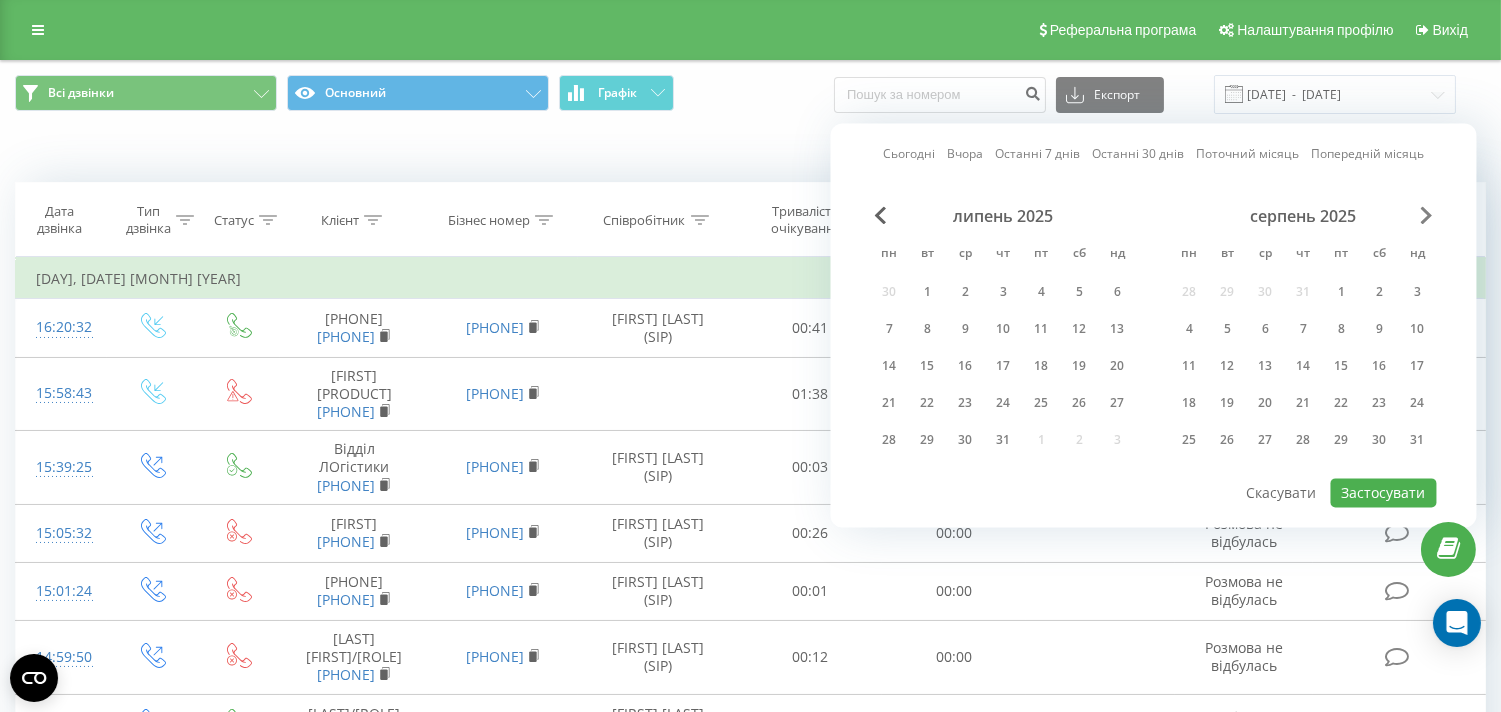 click at bounding box center (1427, 215) 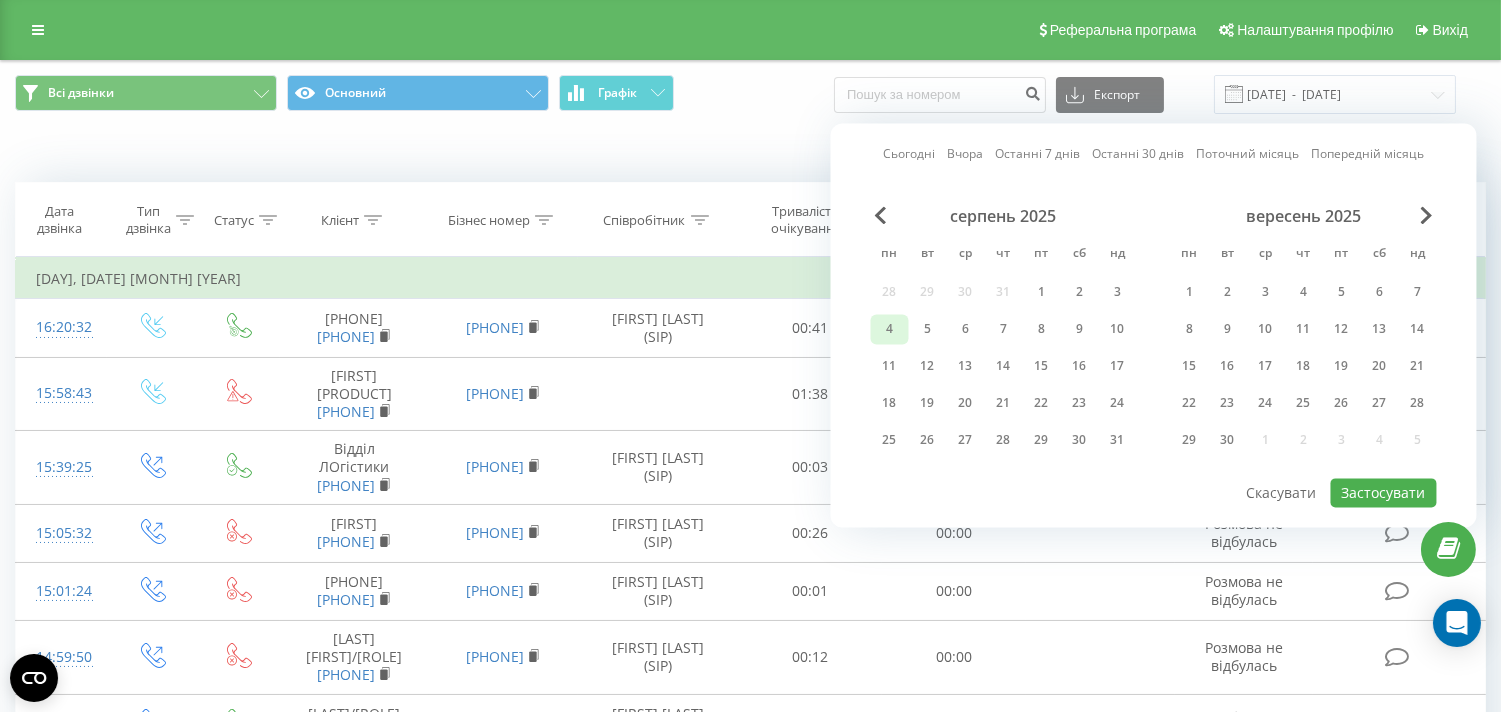 click on "4" at bounding box center [890, 329] 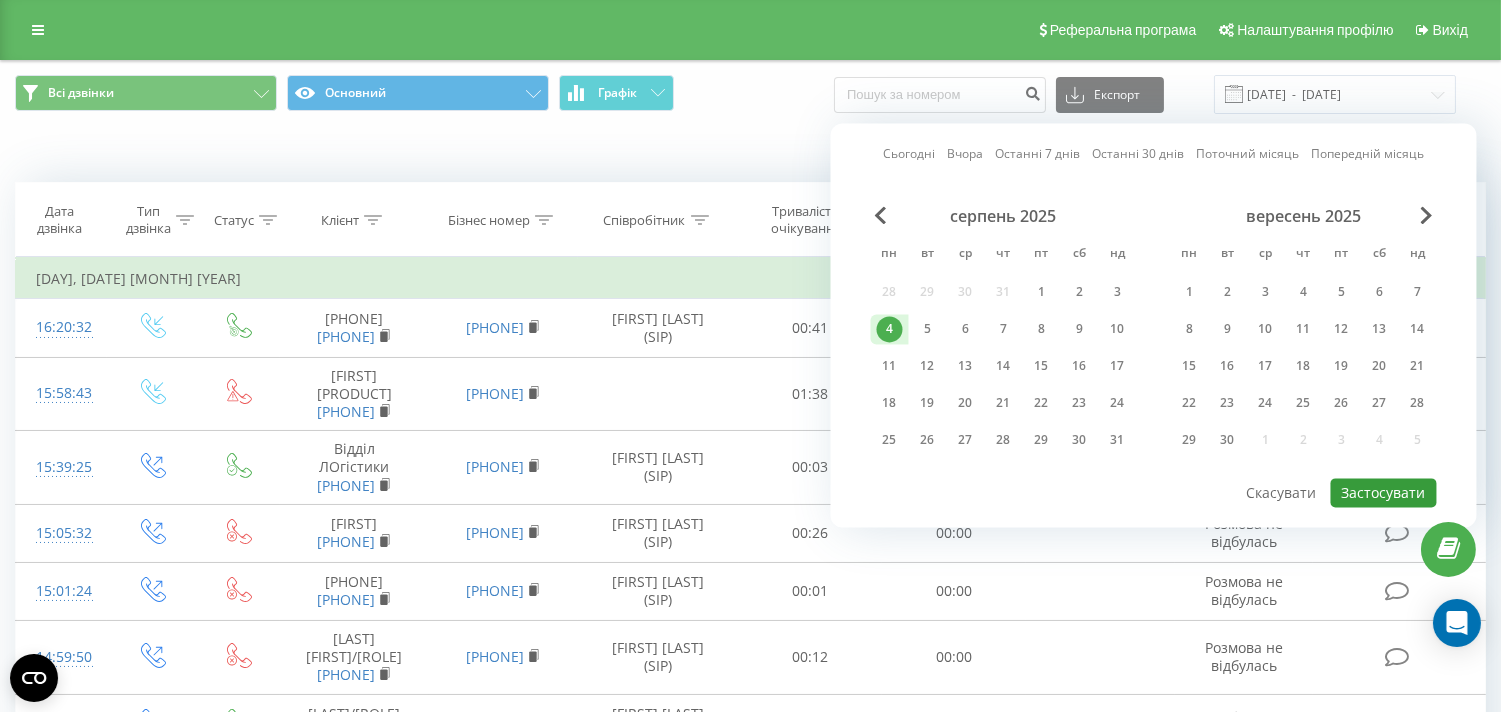 drag, startPoint x: 1353, startPoint y: 483, endPoint x: 1343, endPoint y: 480, distance: 10.440307 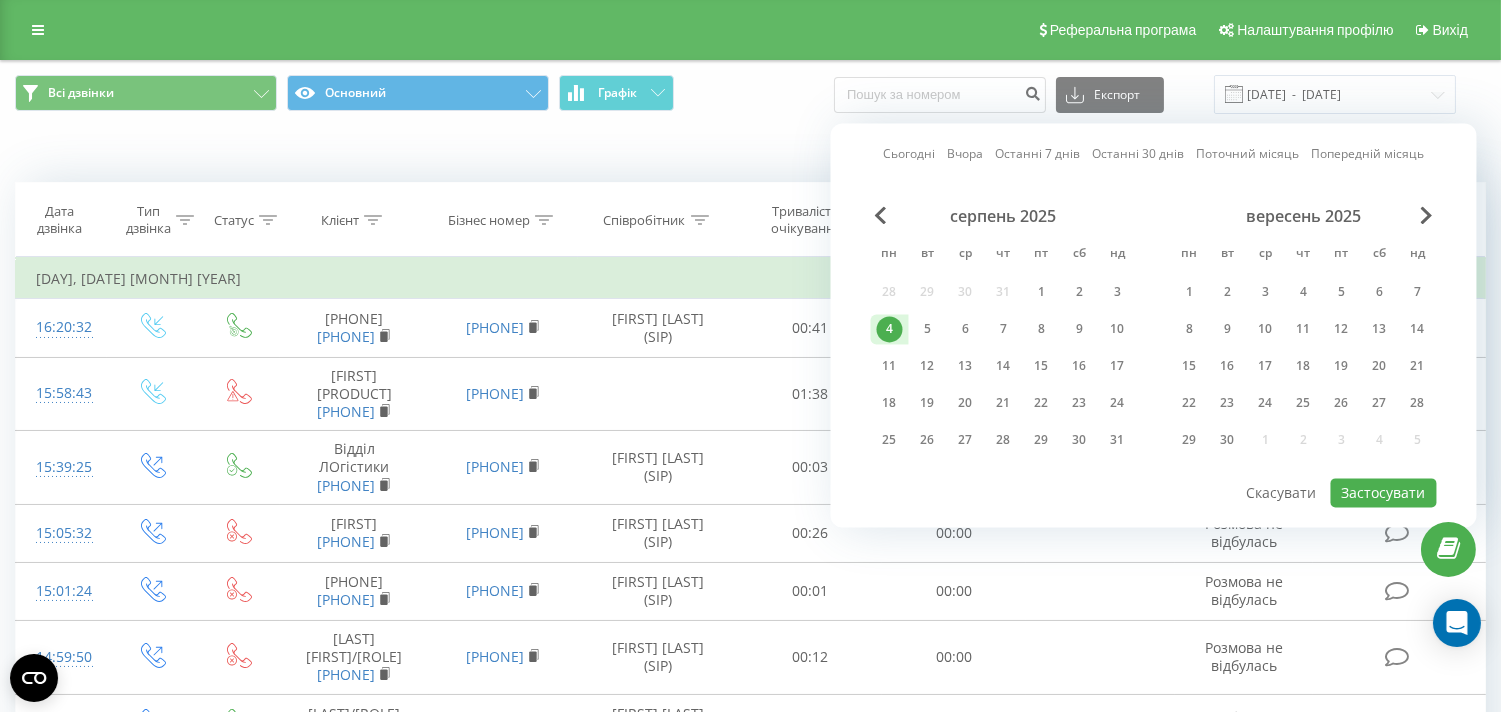 type on "04.08.2025  -  04.08.2025" 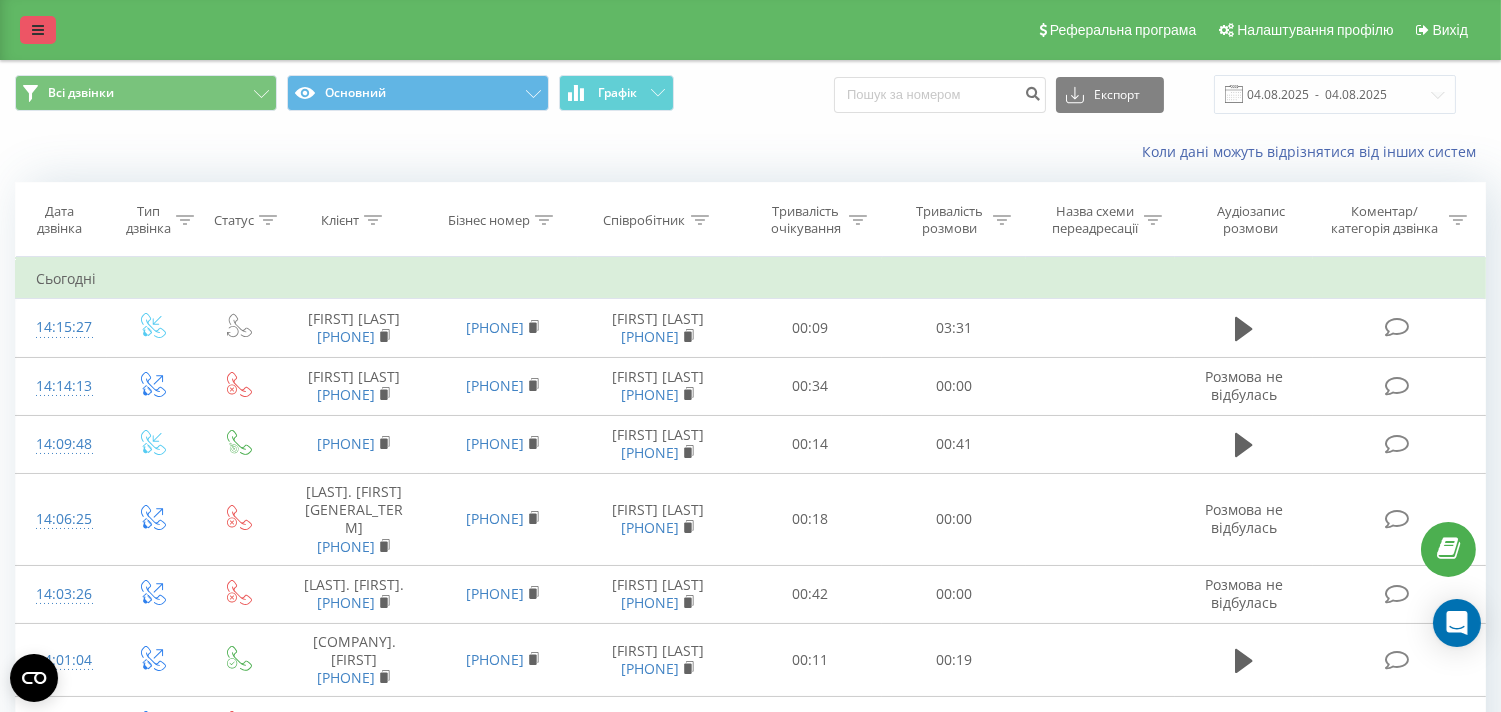 click at bounding box center (38, 30) 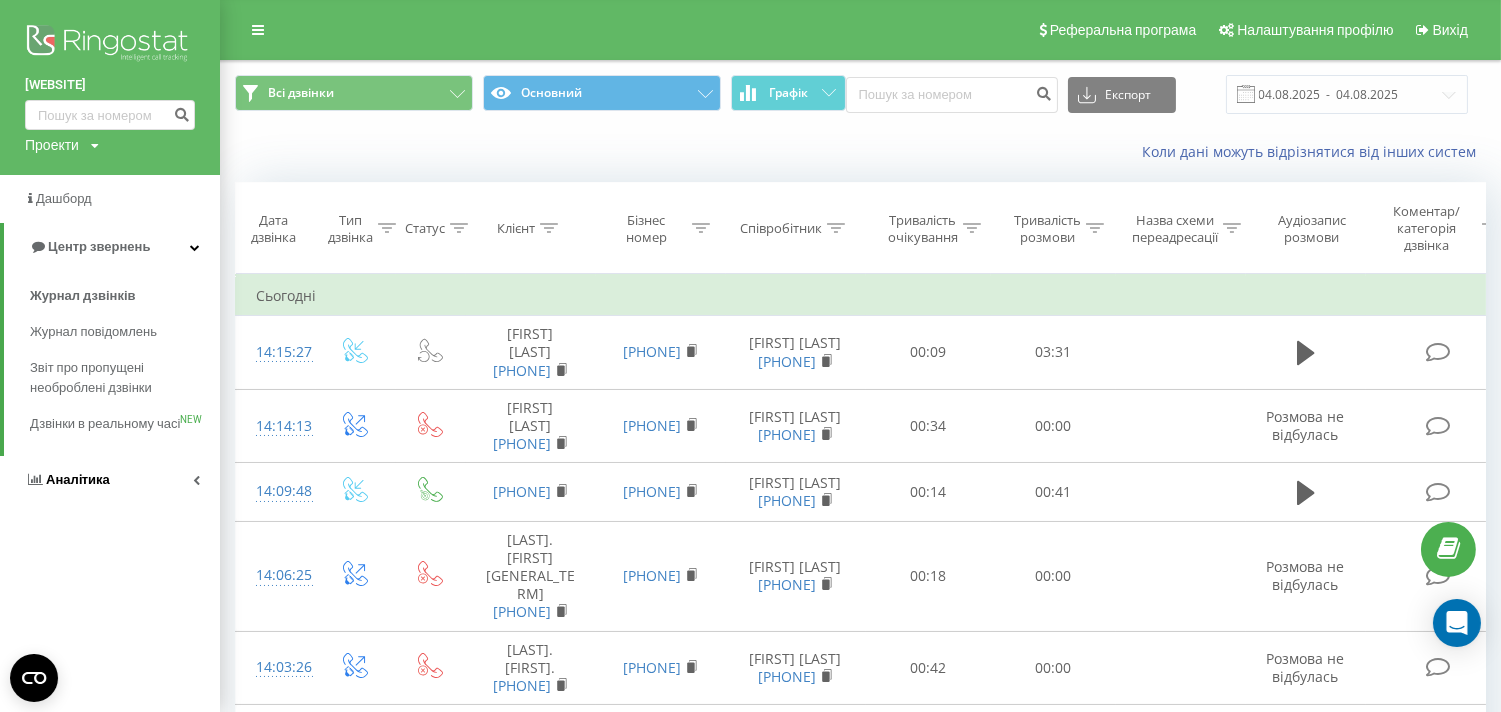 click on "Аналiтика" at bounding box center [110, 480] 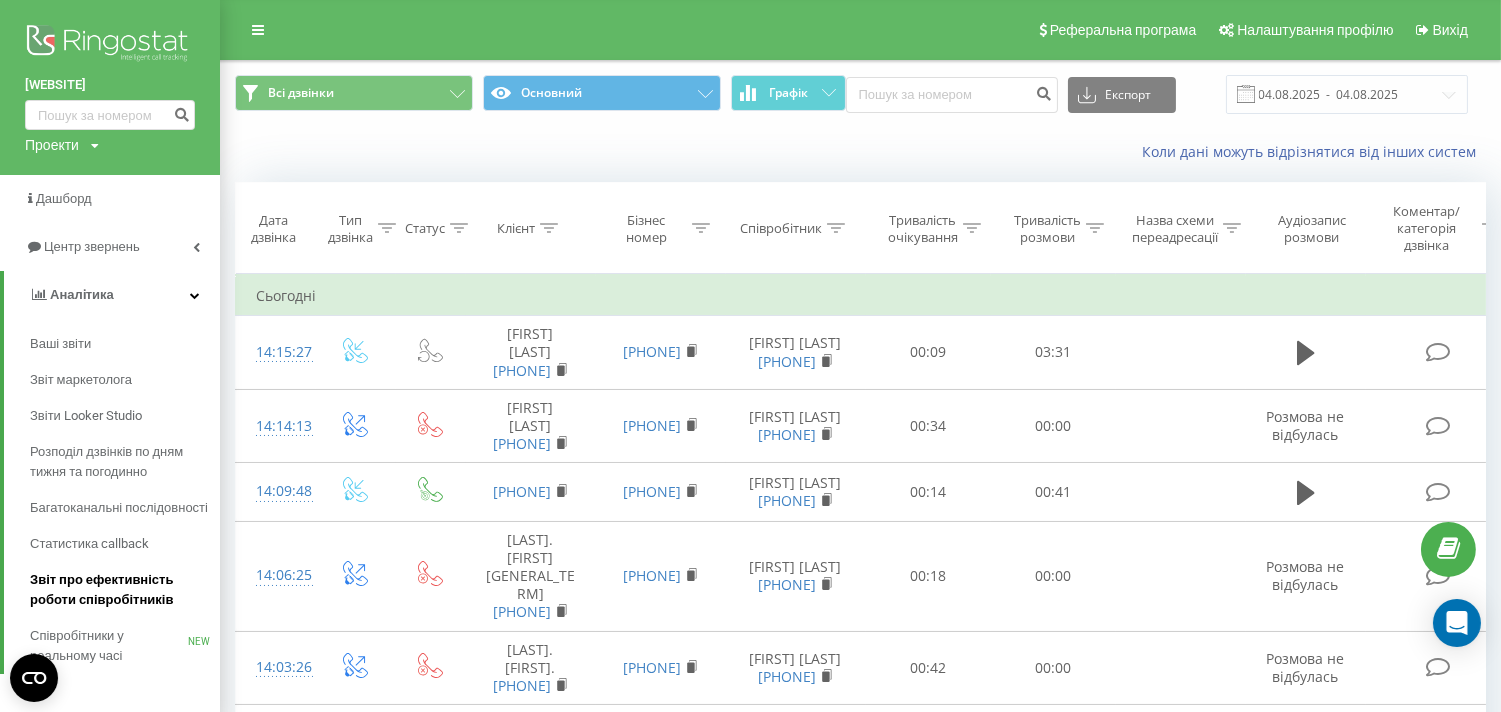 drag, startPoint x: 125, startPoint y: 620, endPoint x: 150, endPoint y: 607, distance: 28.178005 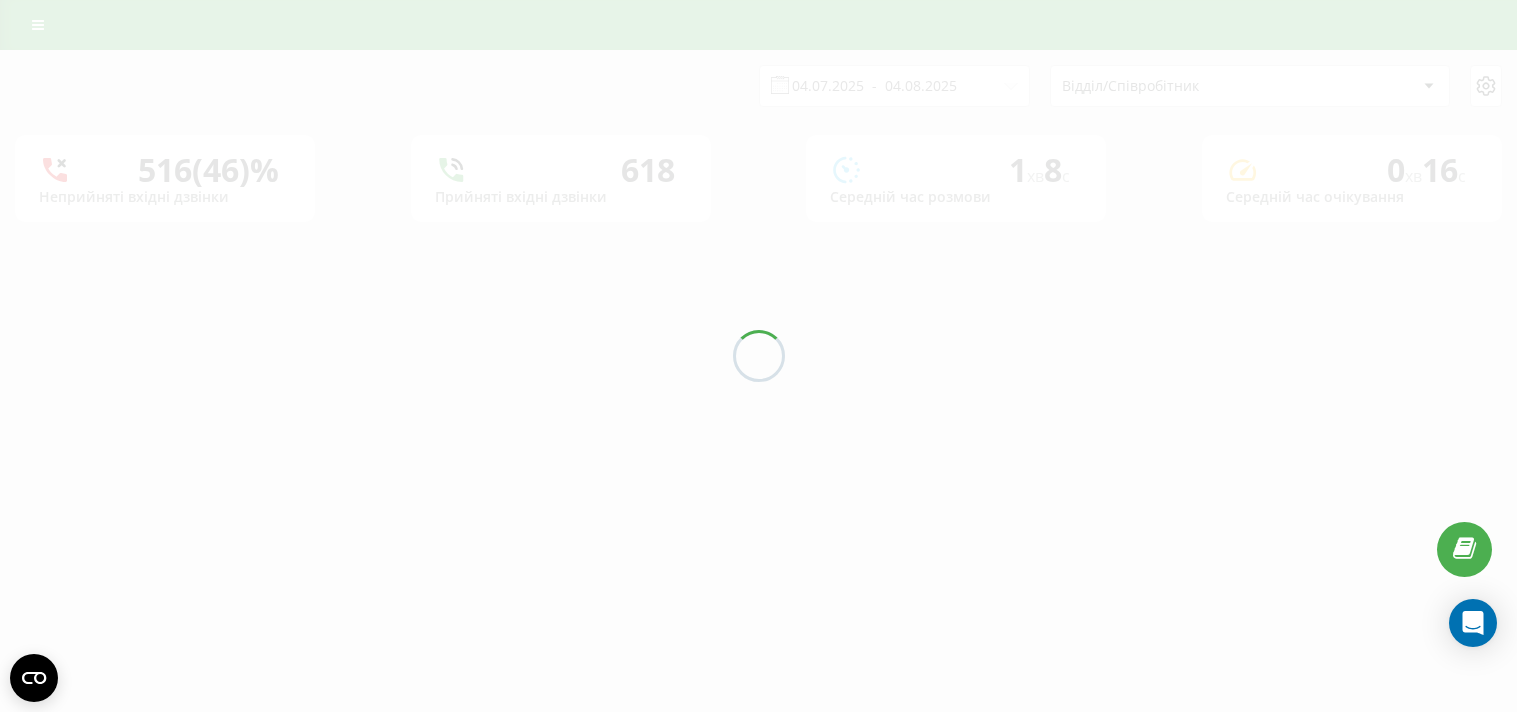 scroll, scrollTop: 0, scrollLeft: 0, axis: both 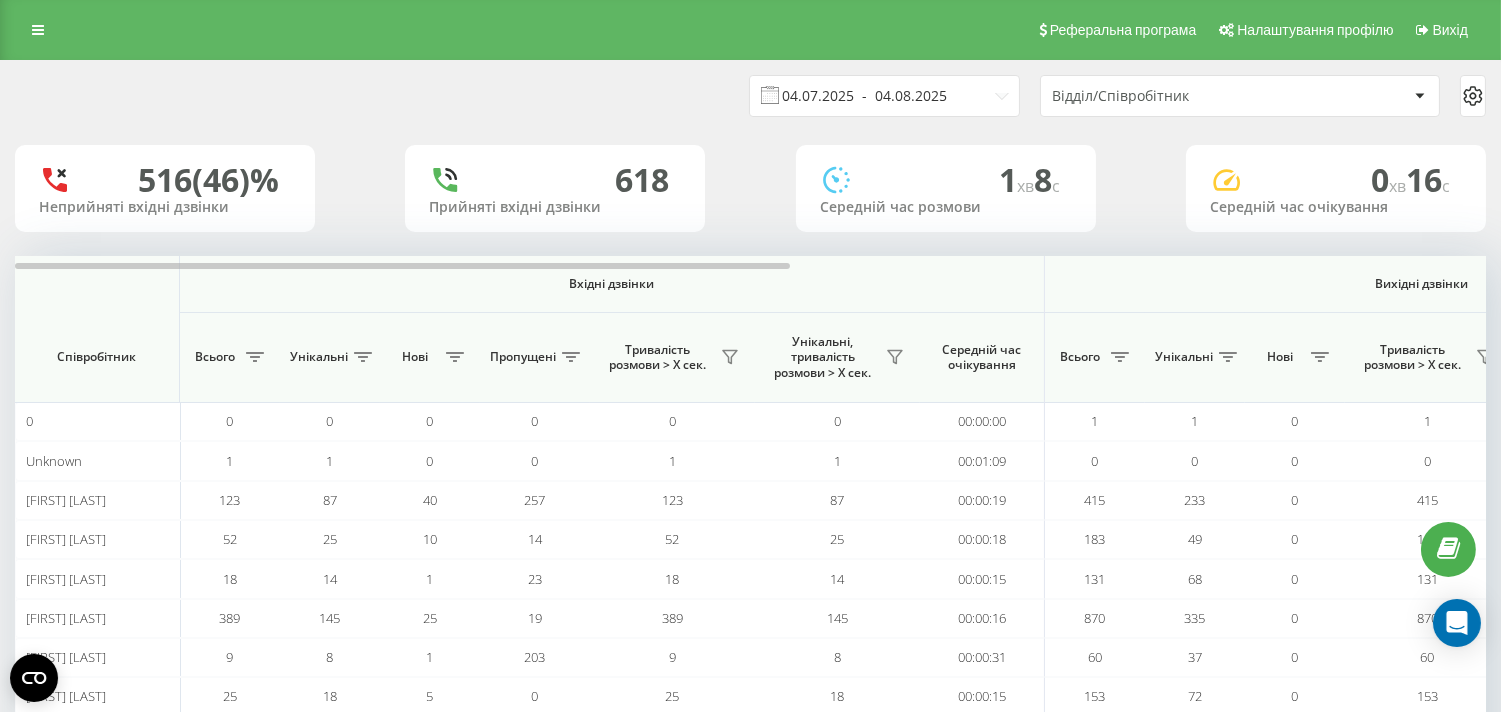 click on "04.07.2025  -  04.08.2025" at bounding box center [884, 96] 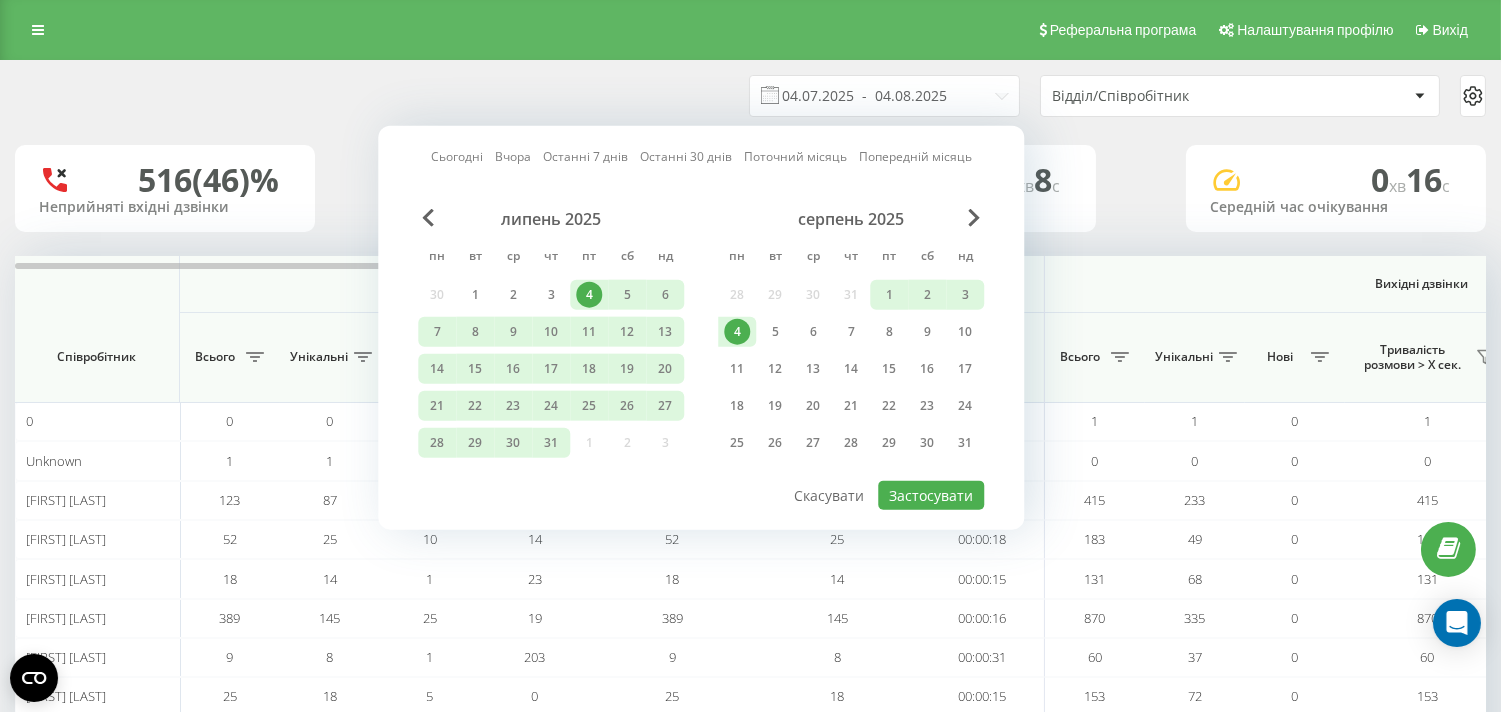 click on "4" at bounding box center (737, 332) 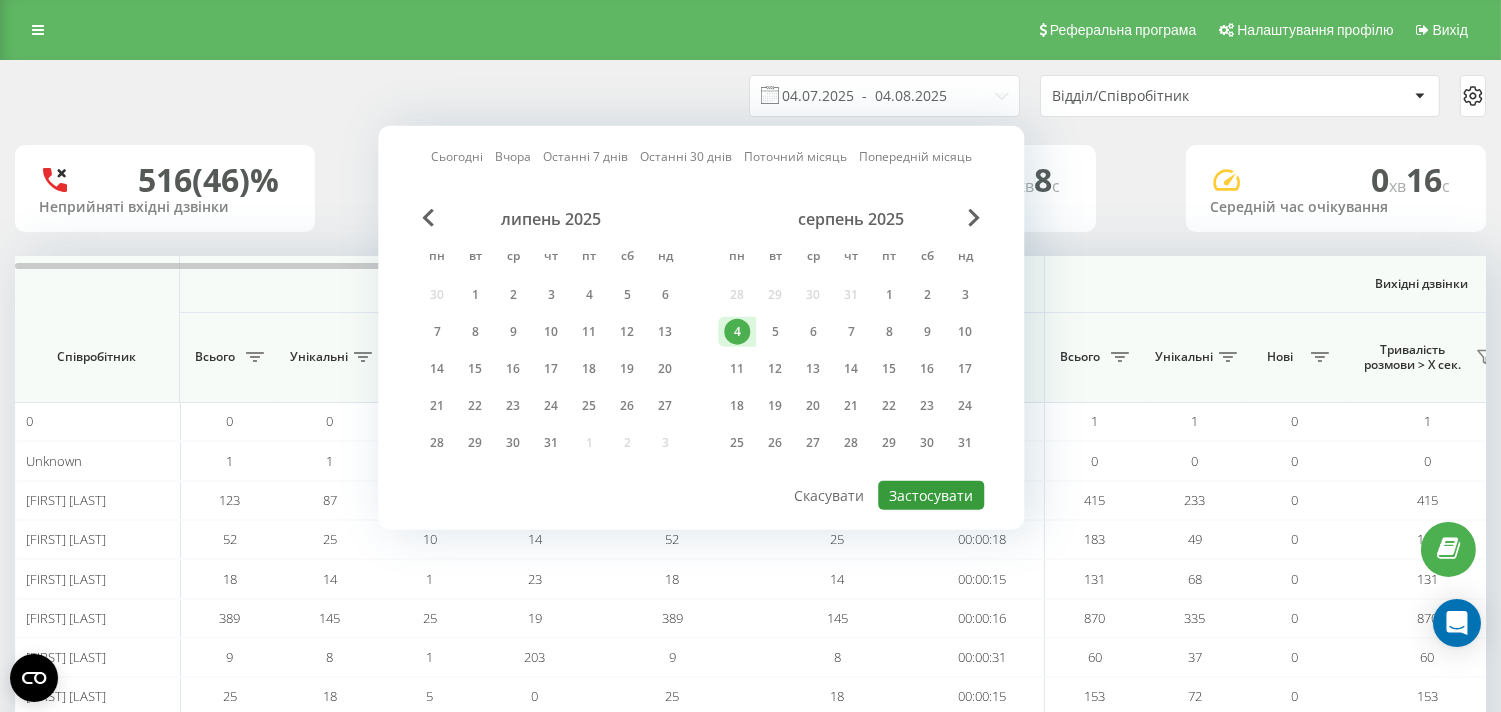 click on "Застосувати" at bounding box center [931, 495] 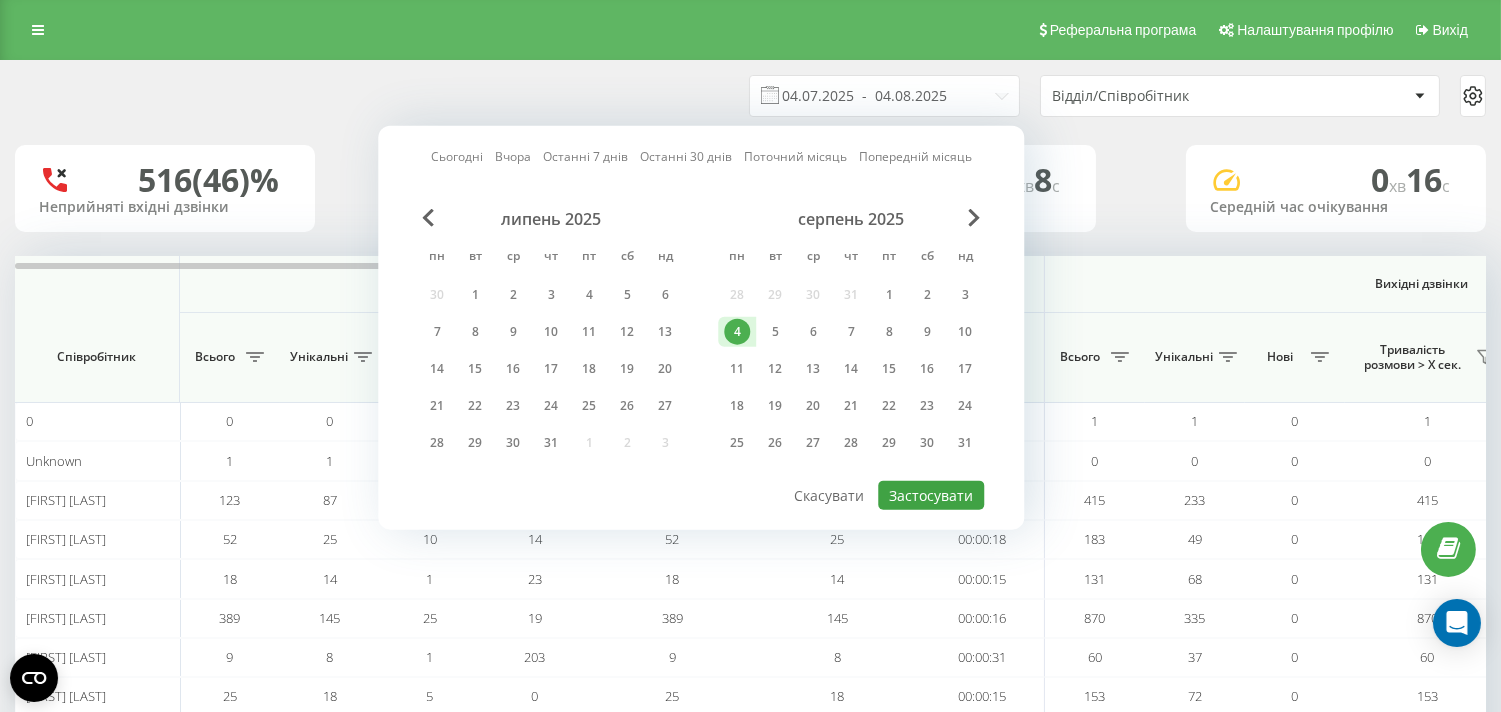 type on "04.08.2025  -  04.08.2025" 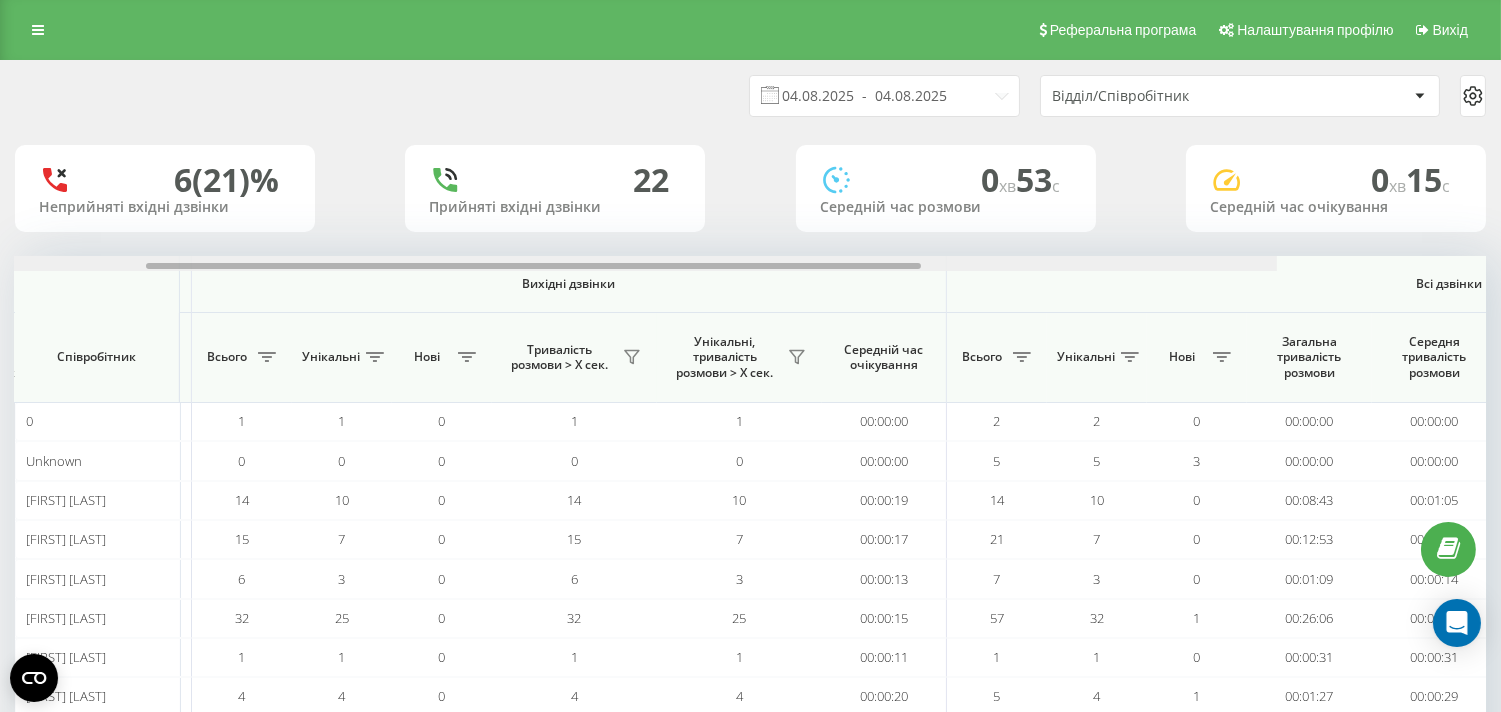 scroll, scrollTop: 0, scrollLeft: 1318, axis: horizontal 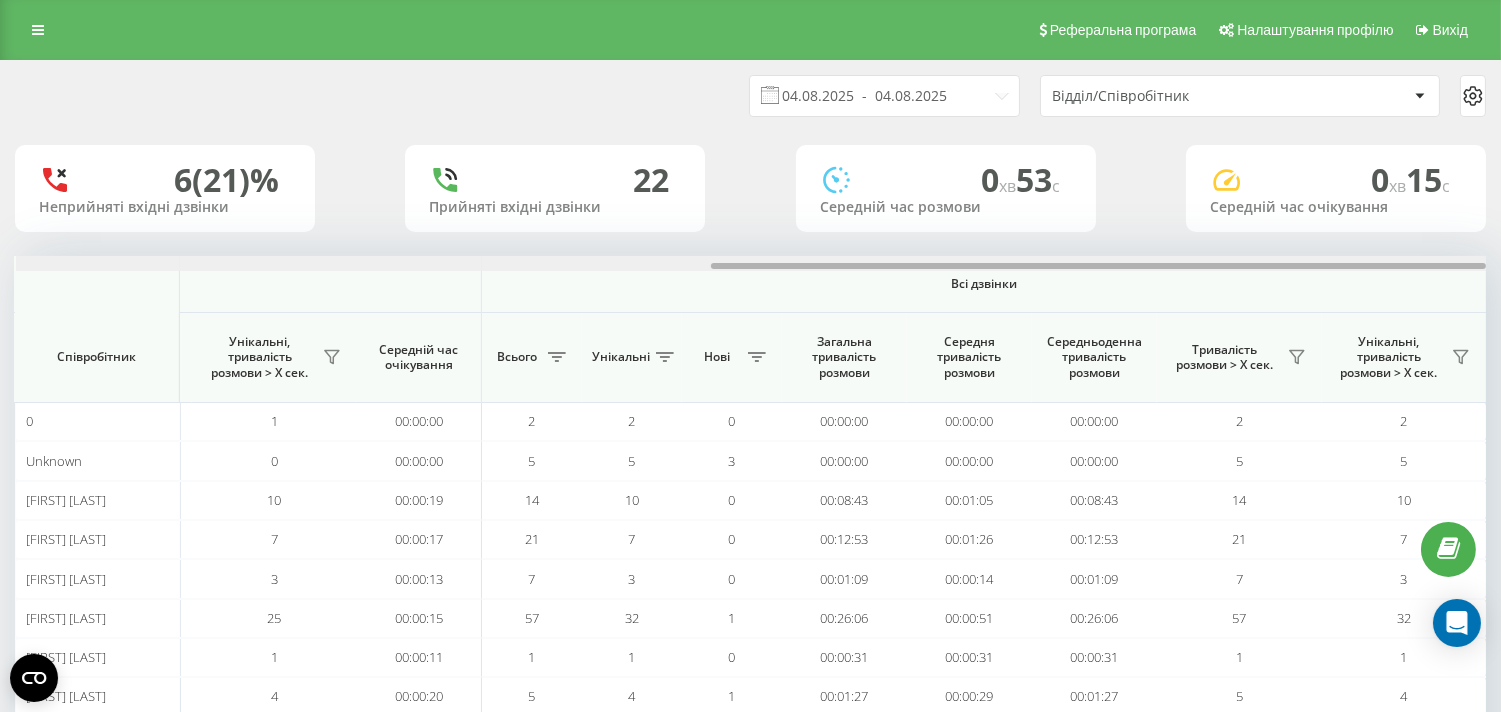 drag, startPoint x: 350, startPoint y: 263, endPoint x: 1237, endPoint y: 336, distance: 889.9989 